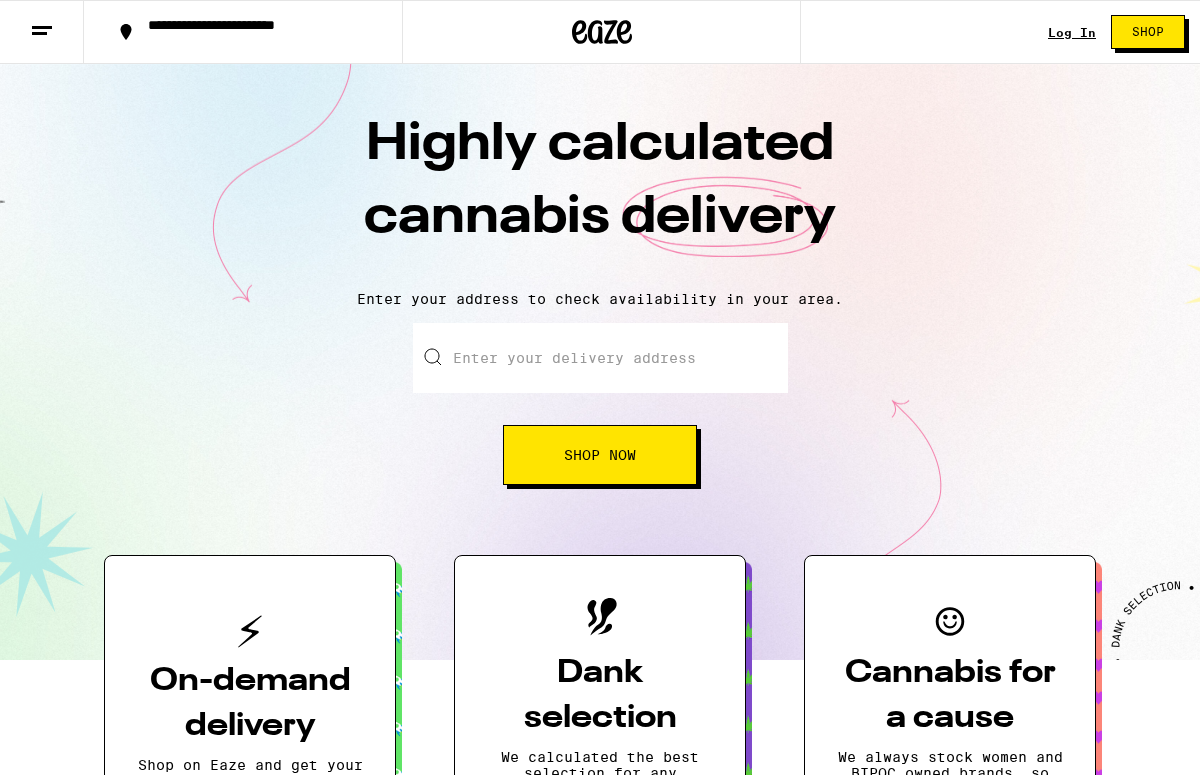 scroll, scrollTop: 0, scrollLeft: 0, axis: both 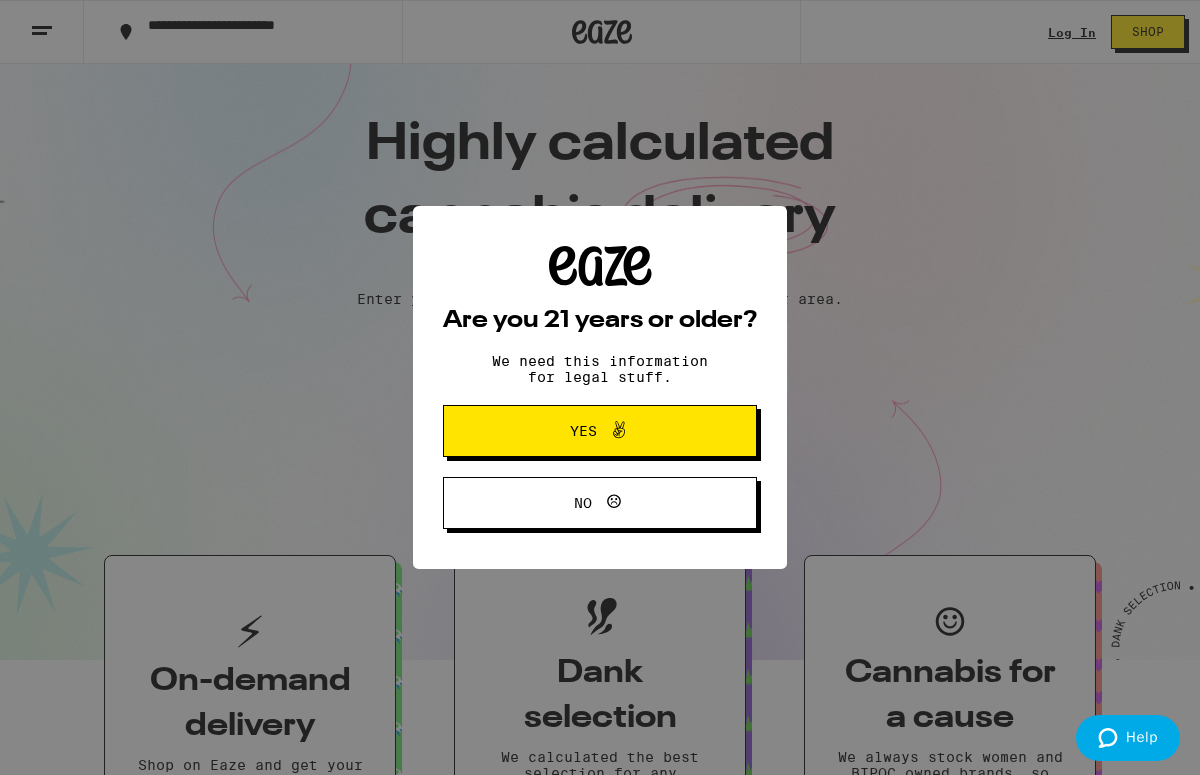 click on "Yes" at bounding box center [600, 431] 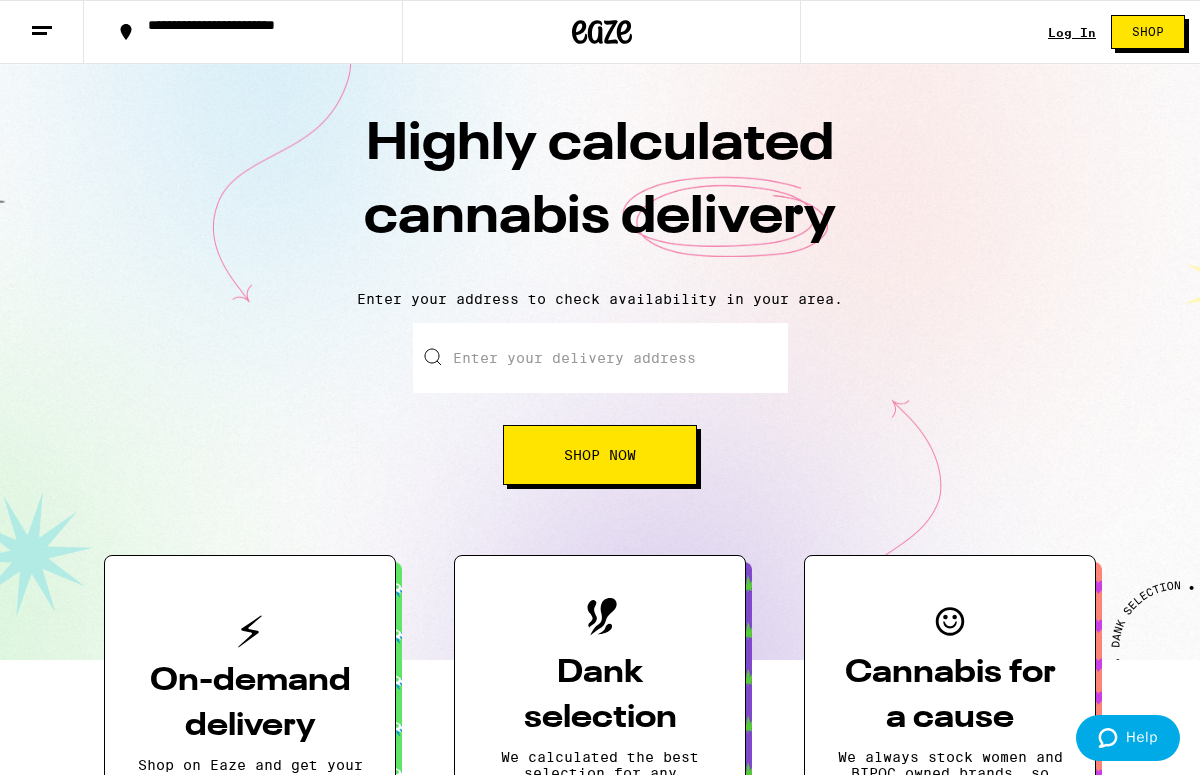 scroll, scrollTop: 0, scrollLeft: 0, axis: both 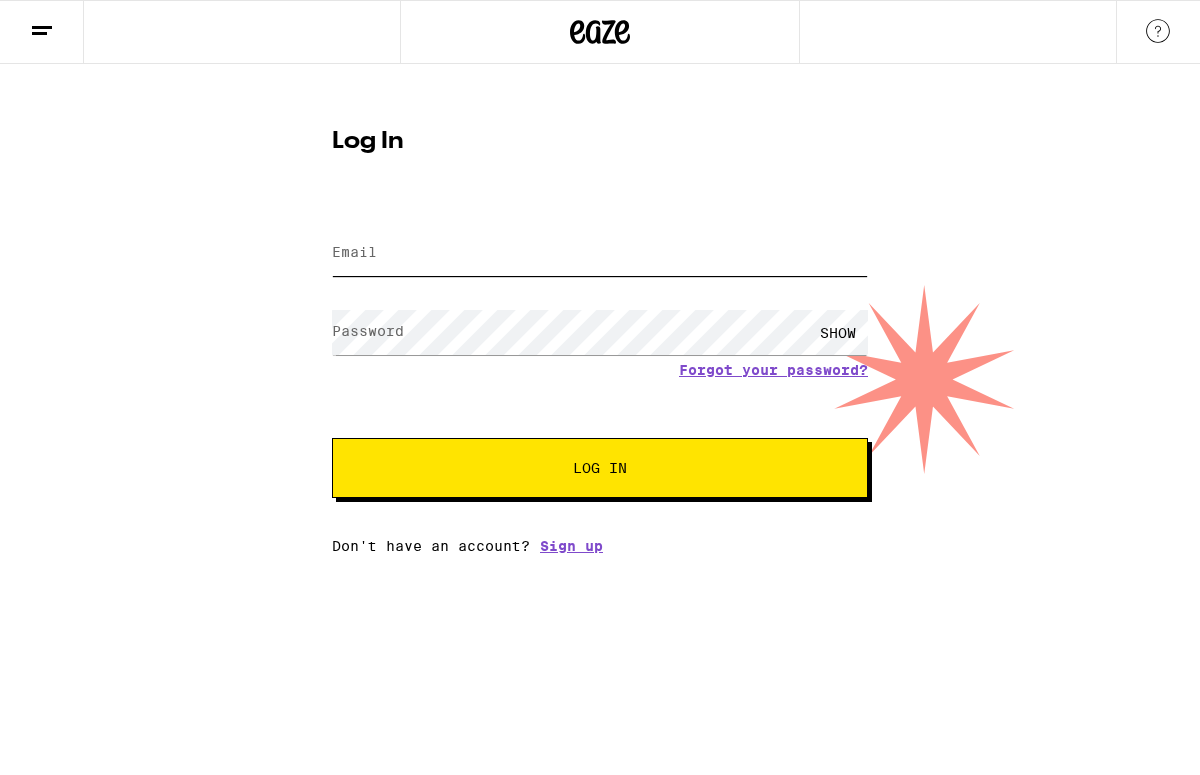 click on "Email" at bounding box center [600, 253] 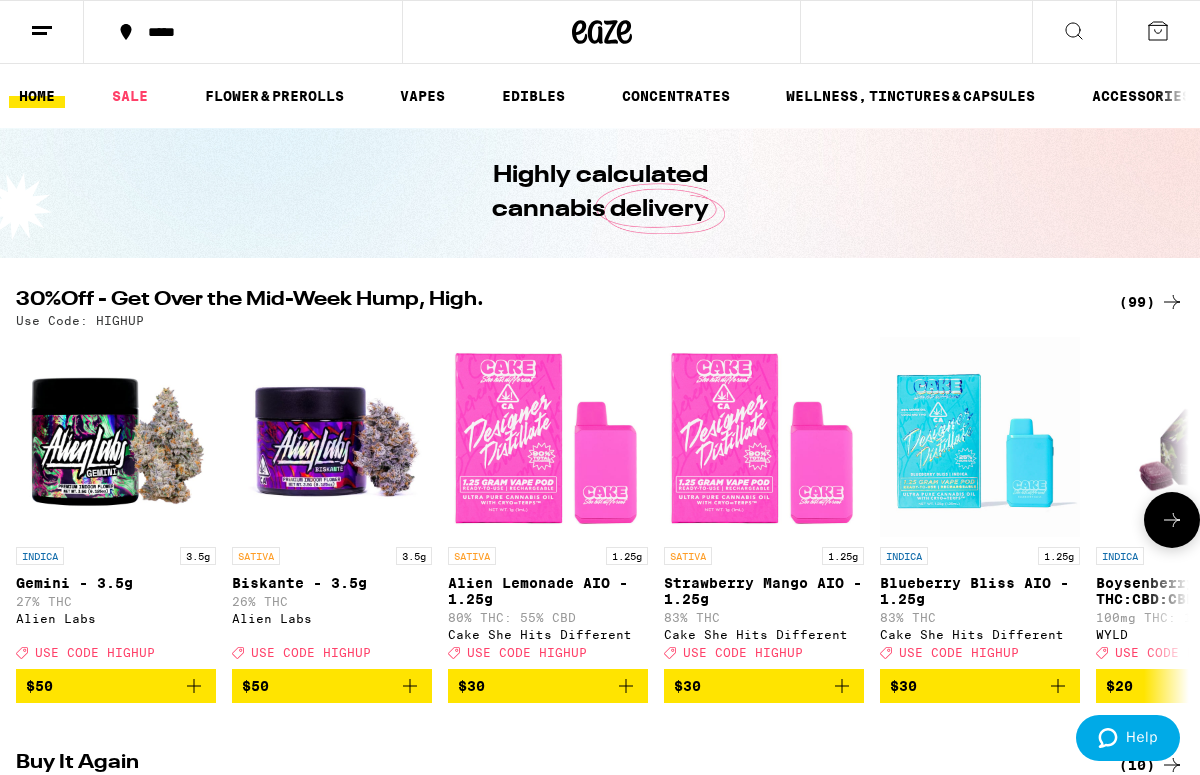scroll, scrollTop: 0, scrollLeft: 0, axis: both 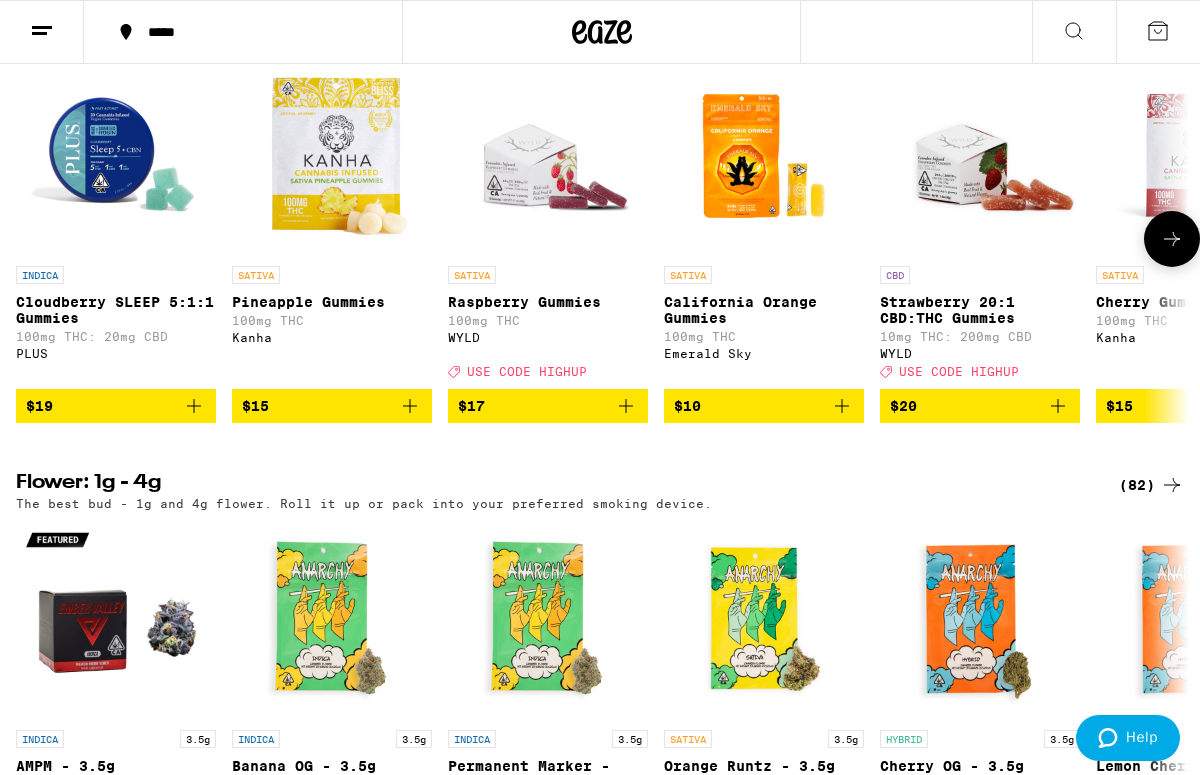 click 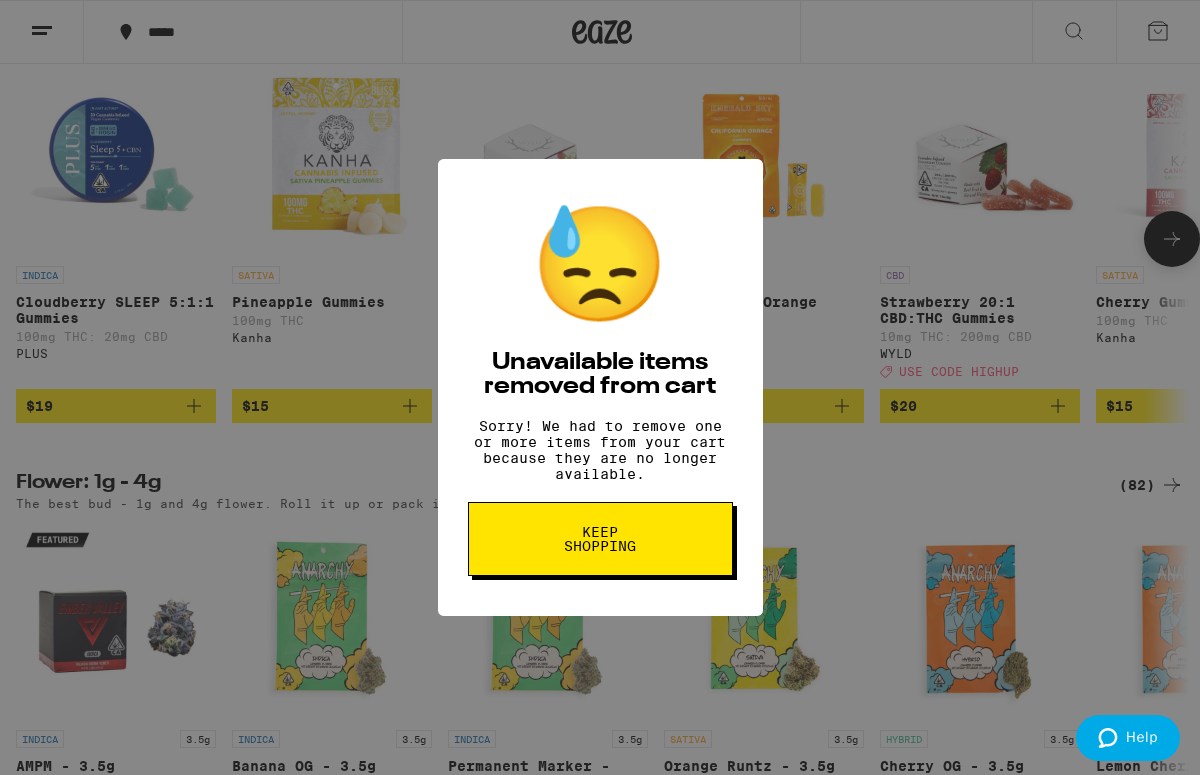 click on "😓 Unavailable items removed from cart Sorry! We had to remove one or more items from your cart because they are no longer available. Keep Shopping" at bounding box center [600, 387] 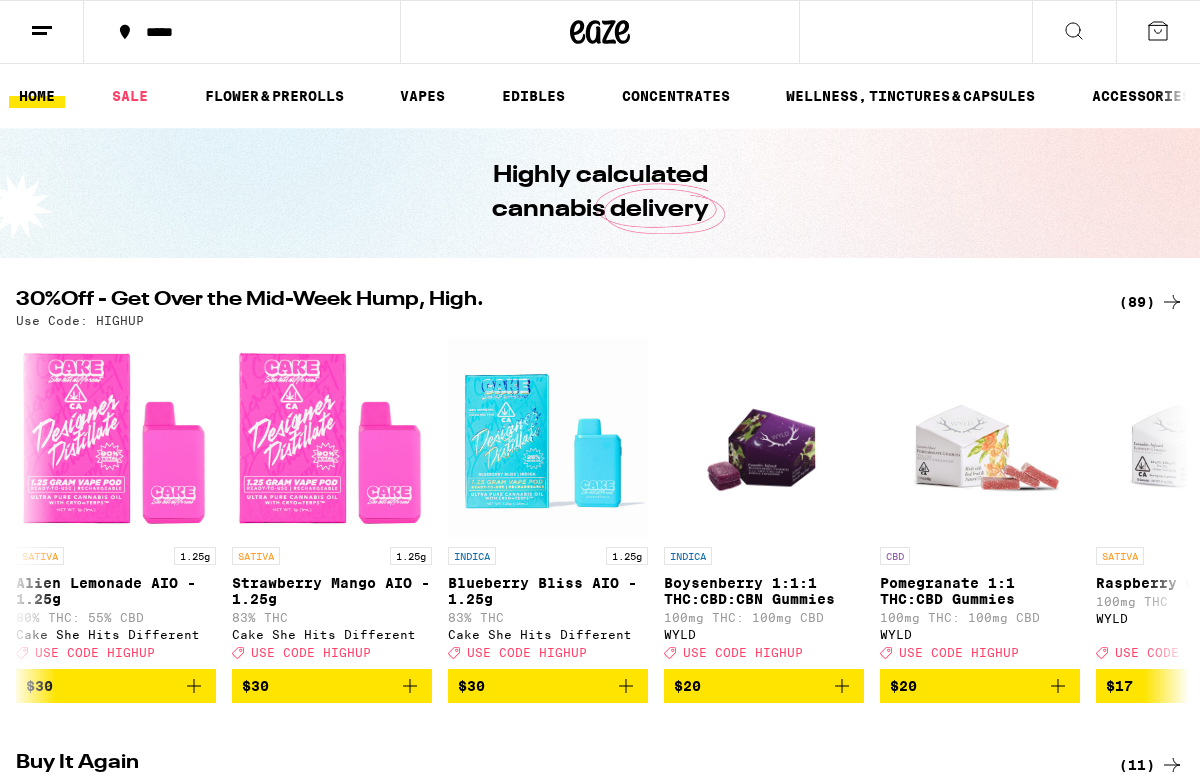 click 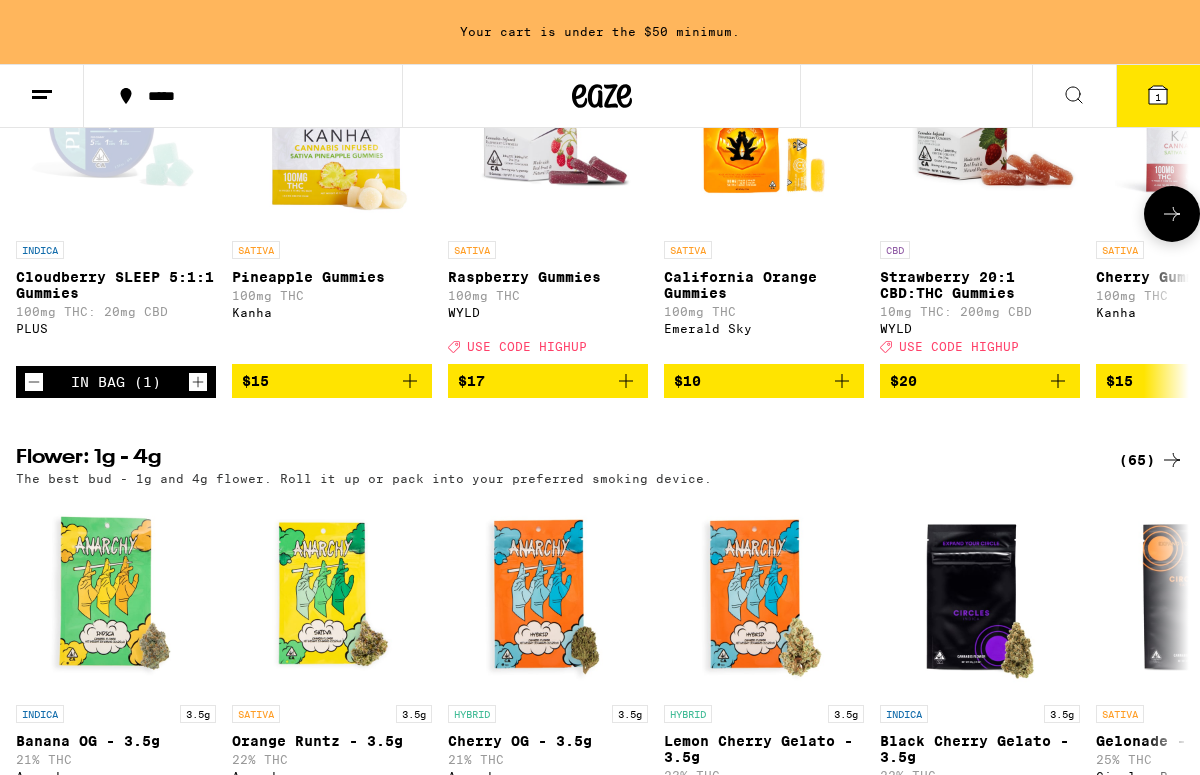 scroll, scrollTop: 833, scrollLeft: 0, axis: vertical 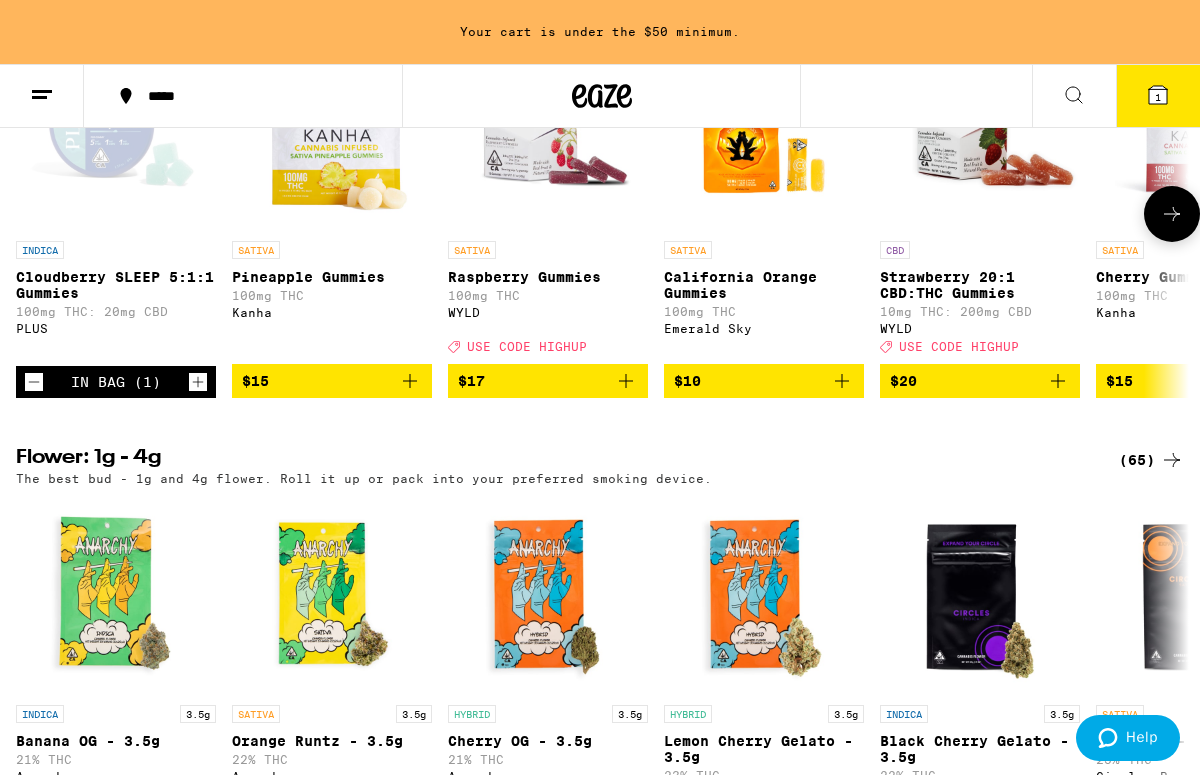 click 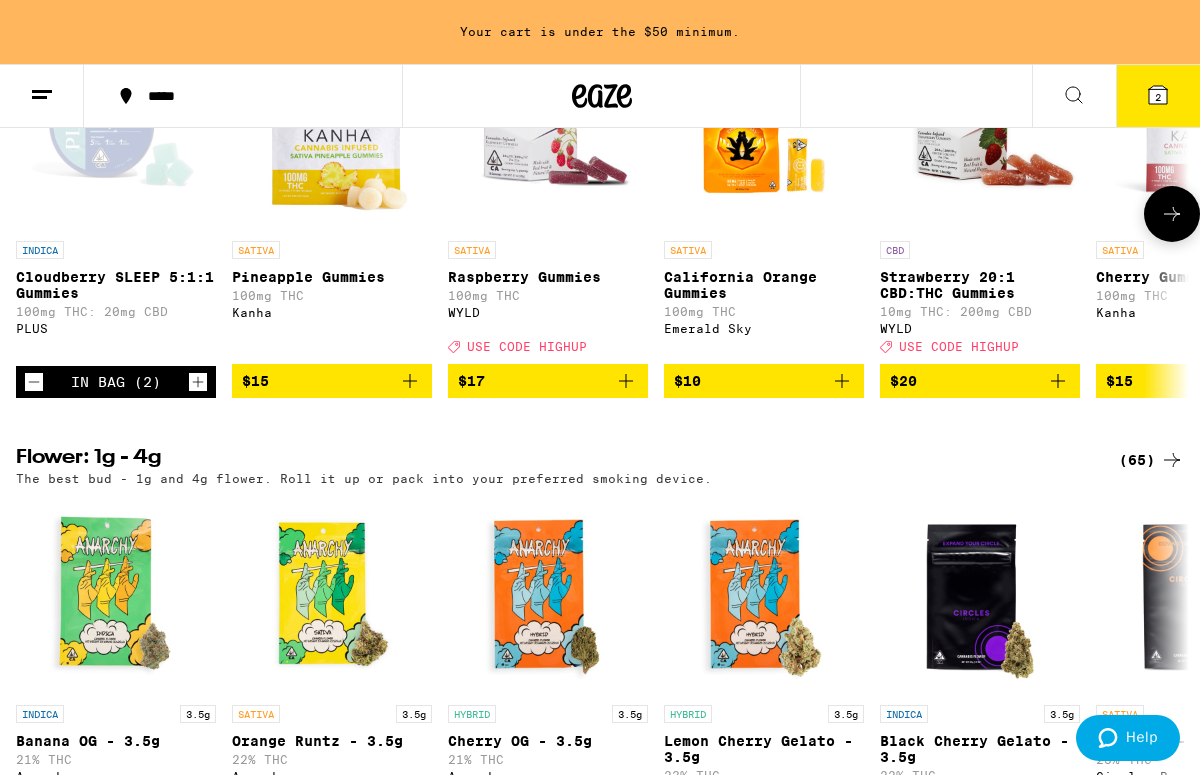 click 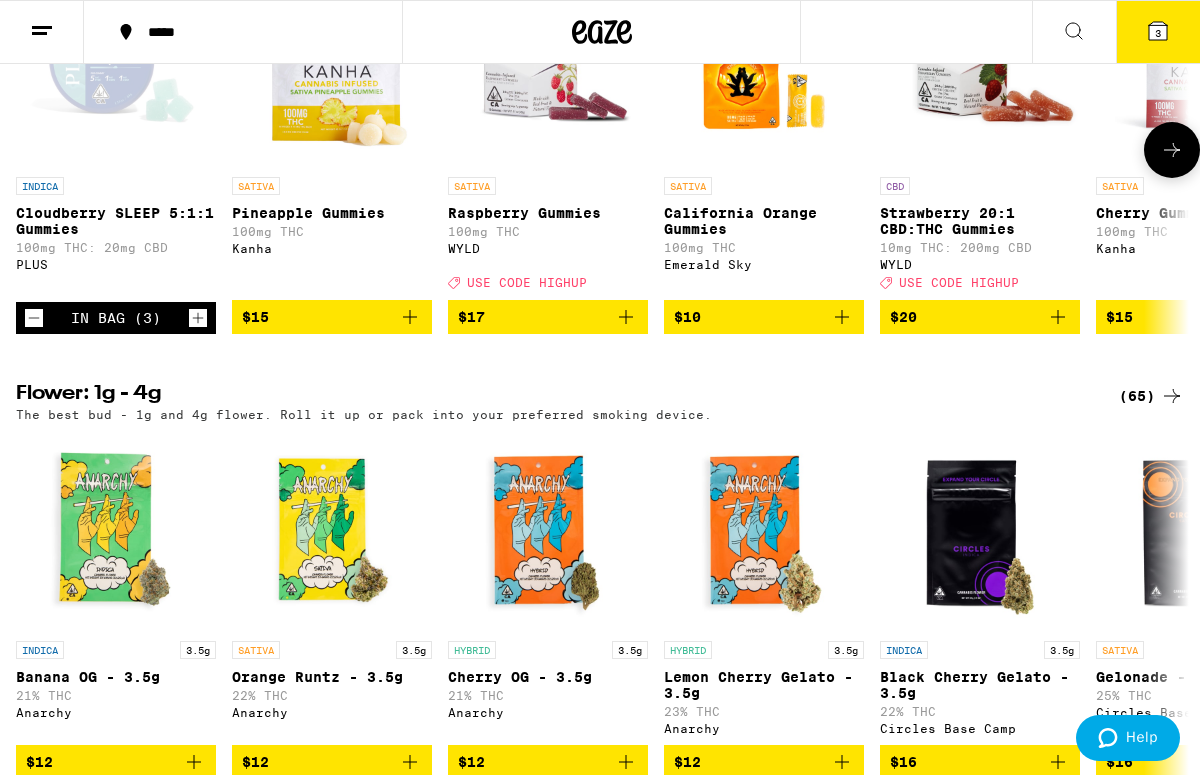 scroll, scrollTop: 769, scrollLeft: 0, axis: vertical 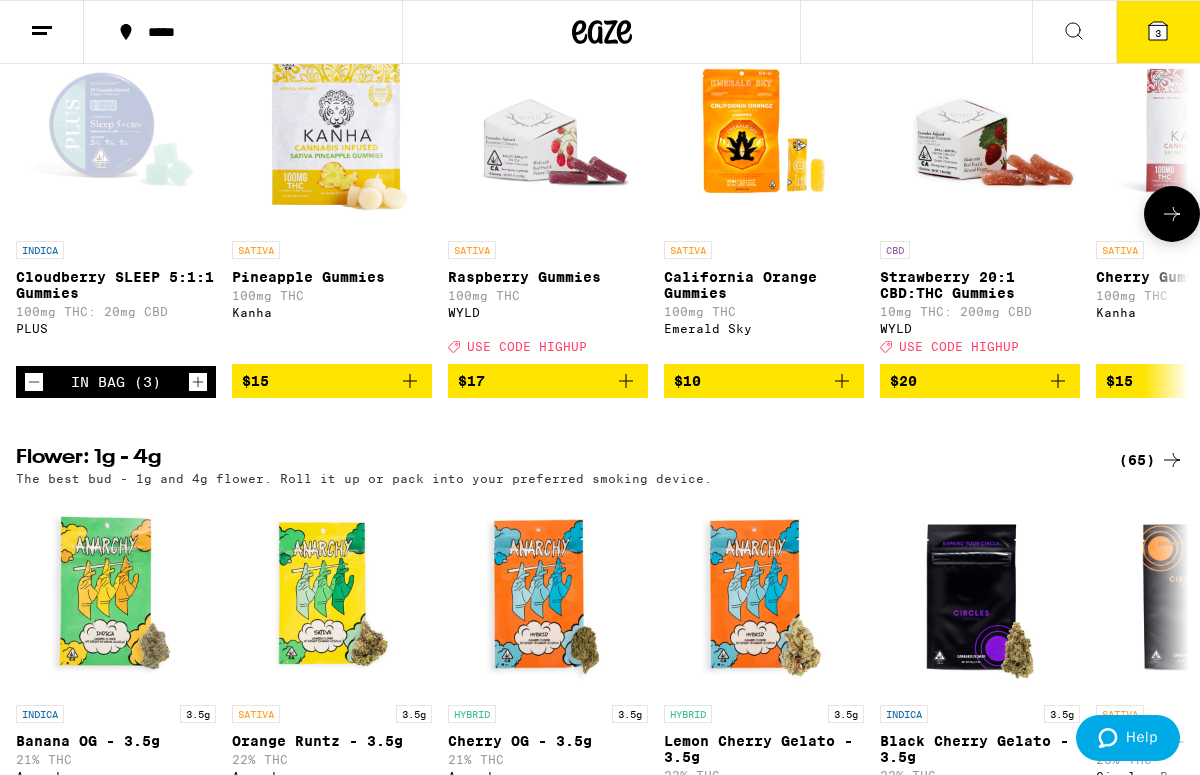 click 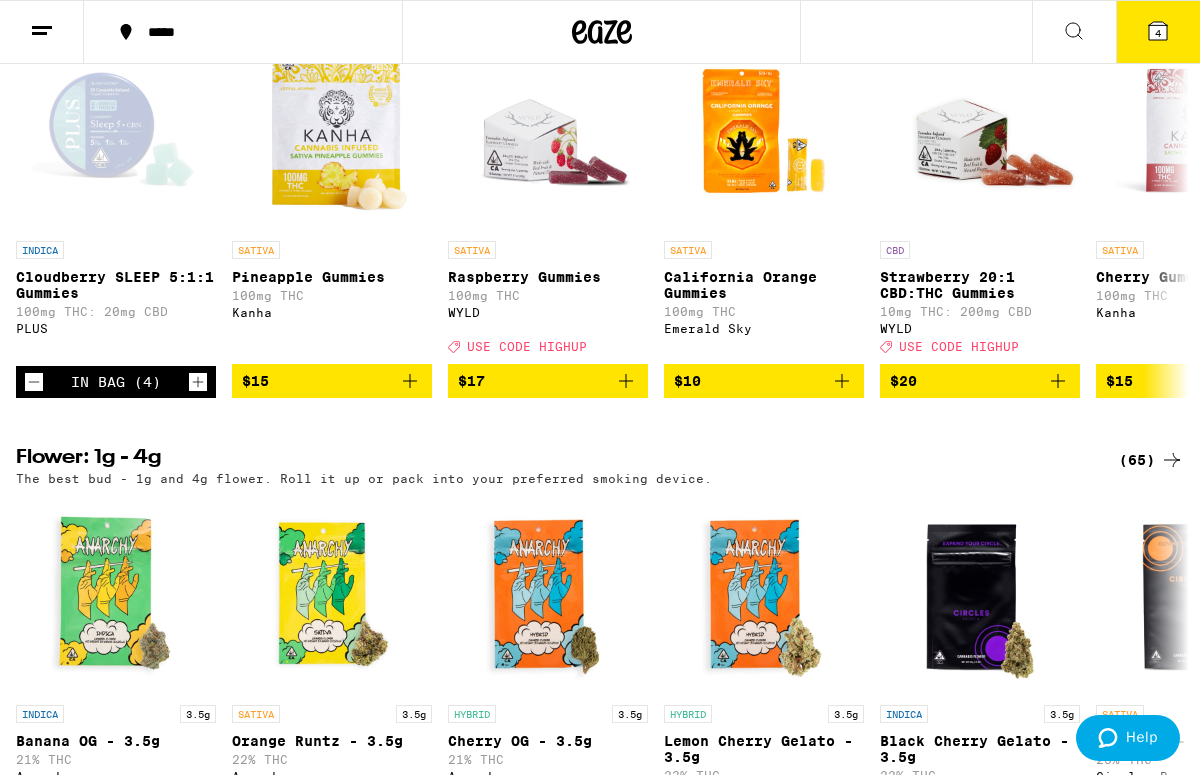 click 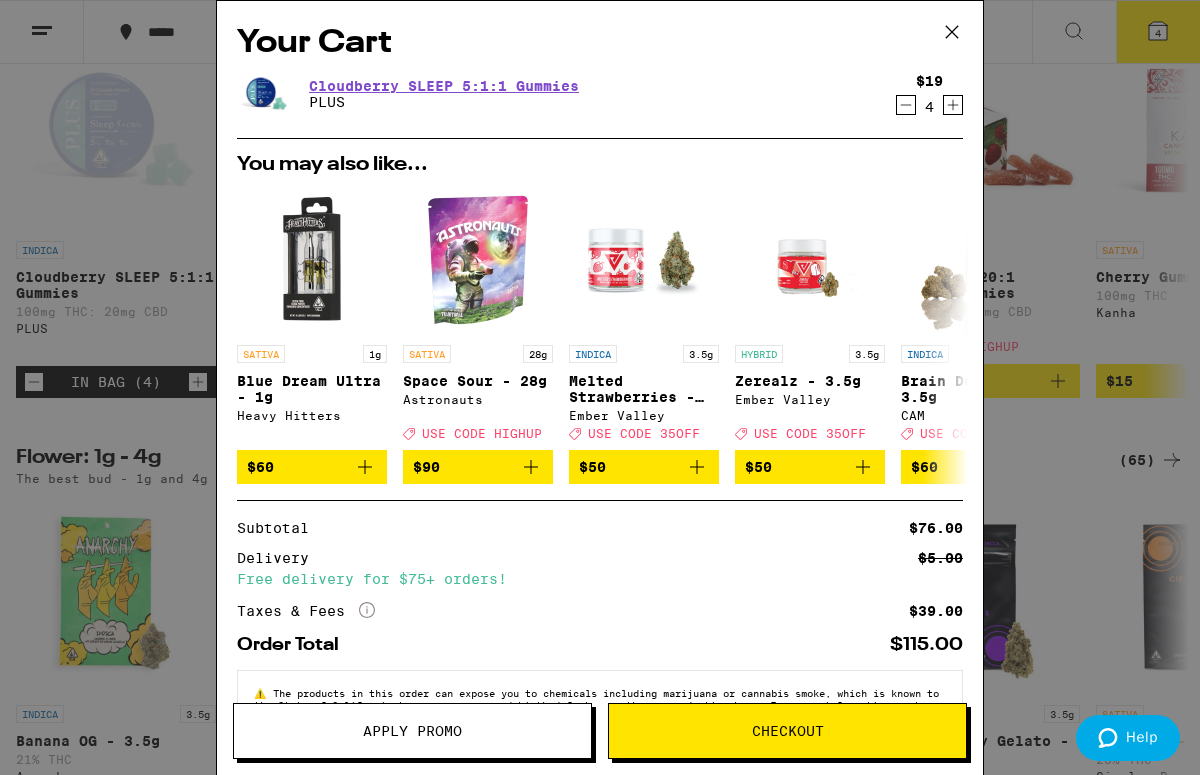 click on "Checkout" at bounding box center (788, 731) 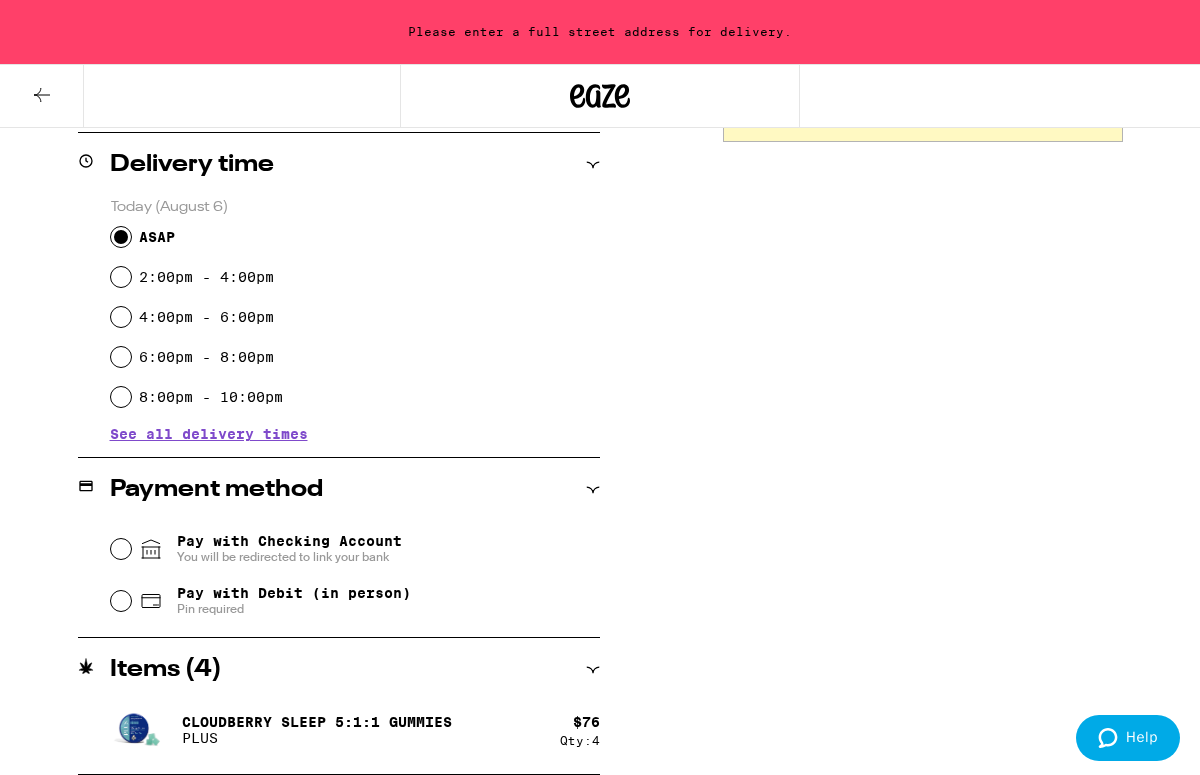 scroll, scrollTop: 0, scrollLeft: 0, axis: both 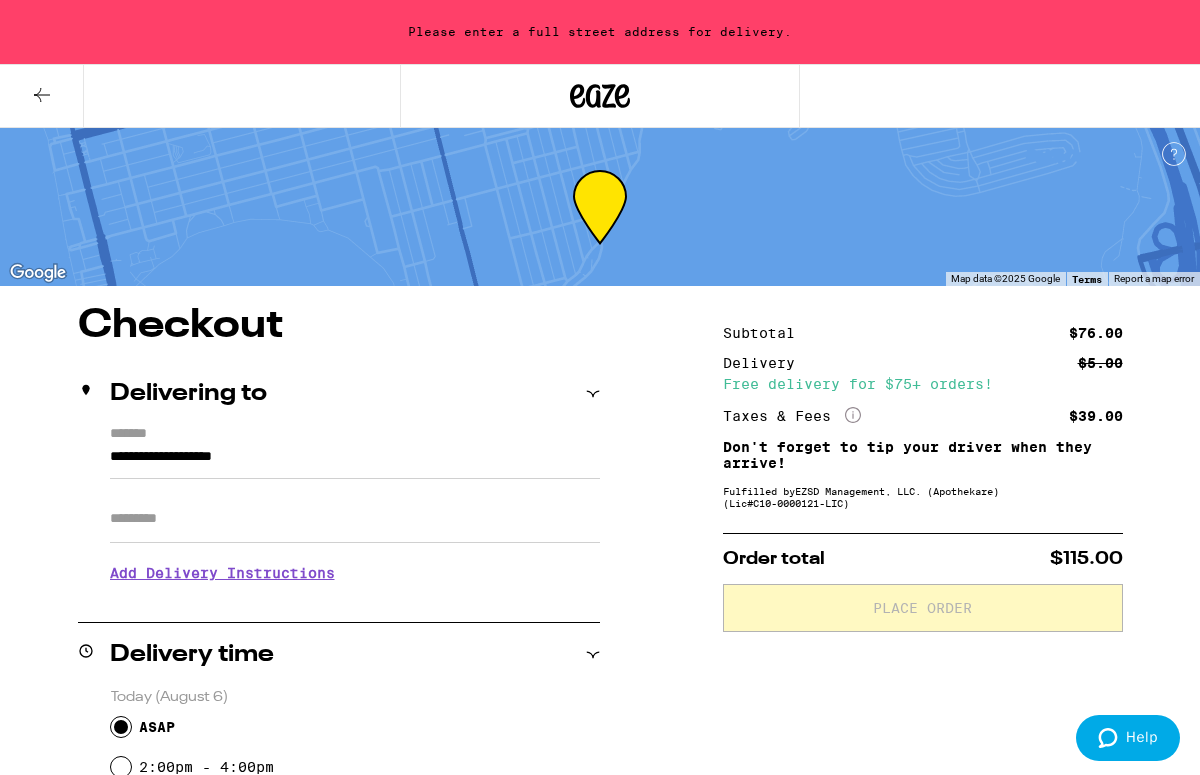 click on "*******" at bounding box center [355, 435] 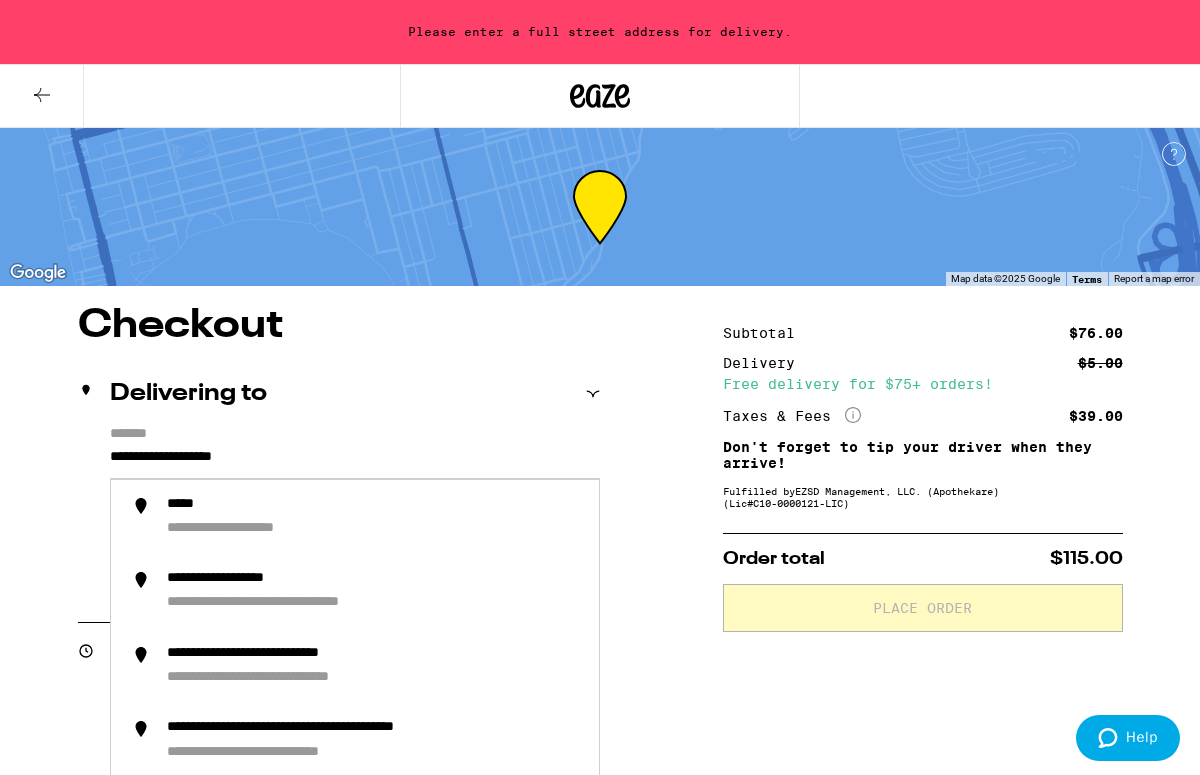 click on "**********" at bounding box center (355, 462) 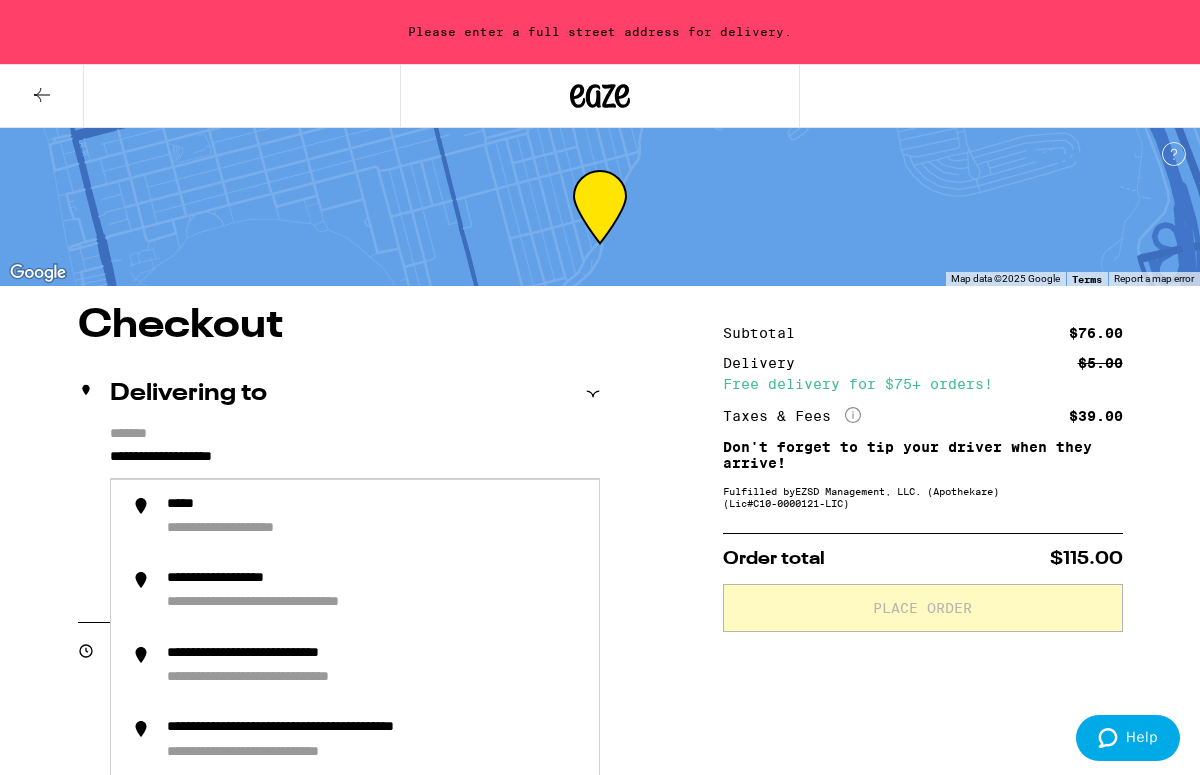 drag, startPoint x: 315, startPoint y: 458, endPoint x: 133, endPoint y: 436, distance: 183.32484 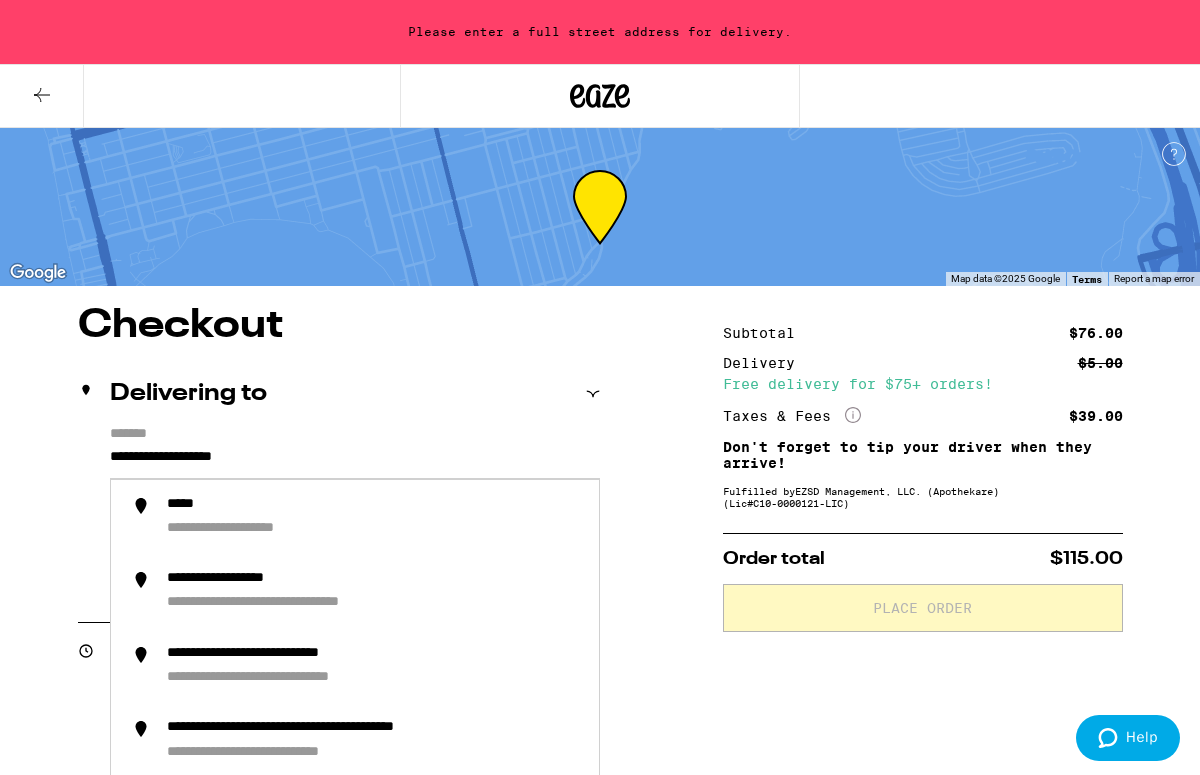 click on "**********" at bounding box center (355, 452) 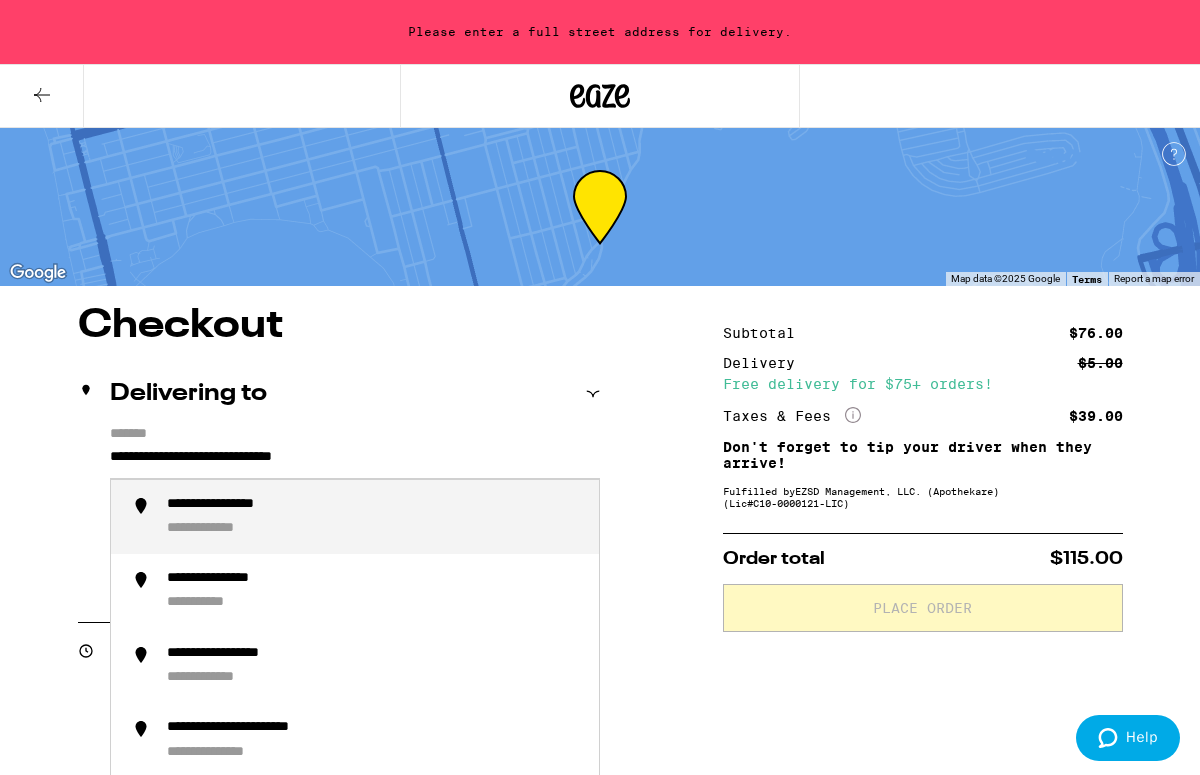 type on "**********" 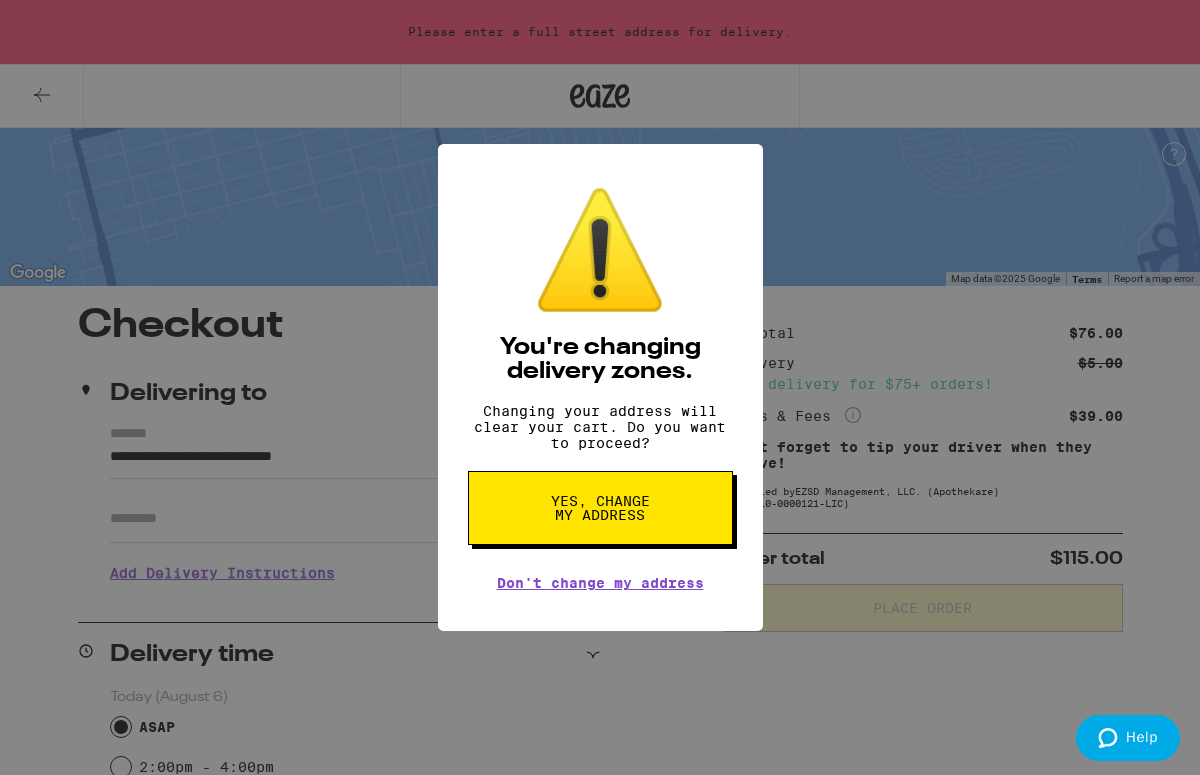 click on "Yes, change my address" at bounding box center [600, 508] 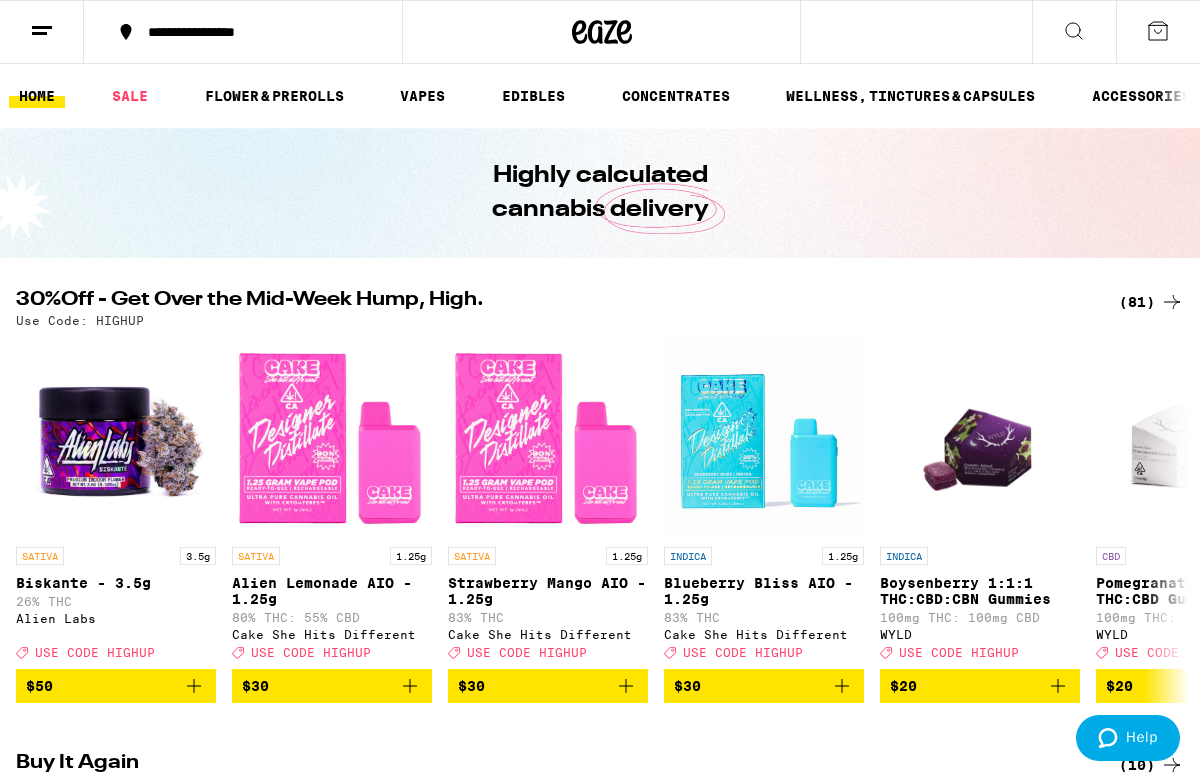 click 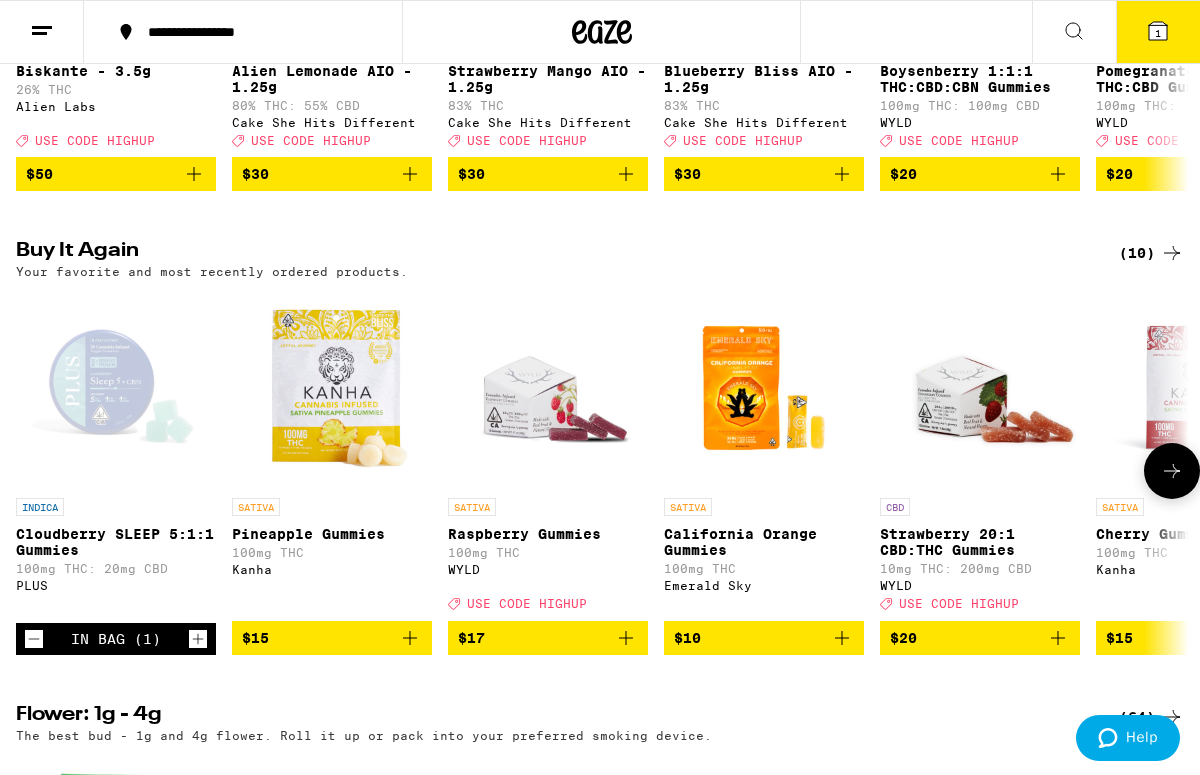 click on "INDICA Cloudberry SLEEP 5:1:1 Gummies 100mg THC: 20mg CBD PLUS In Bag (1)" at bounding box center (116, 471) 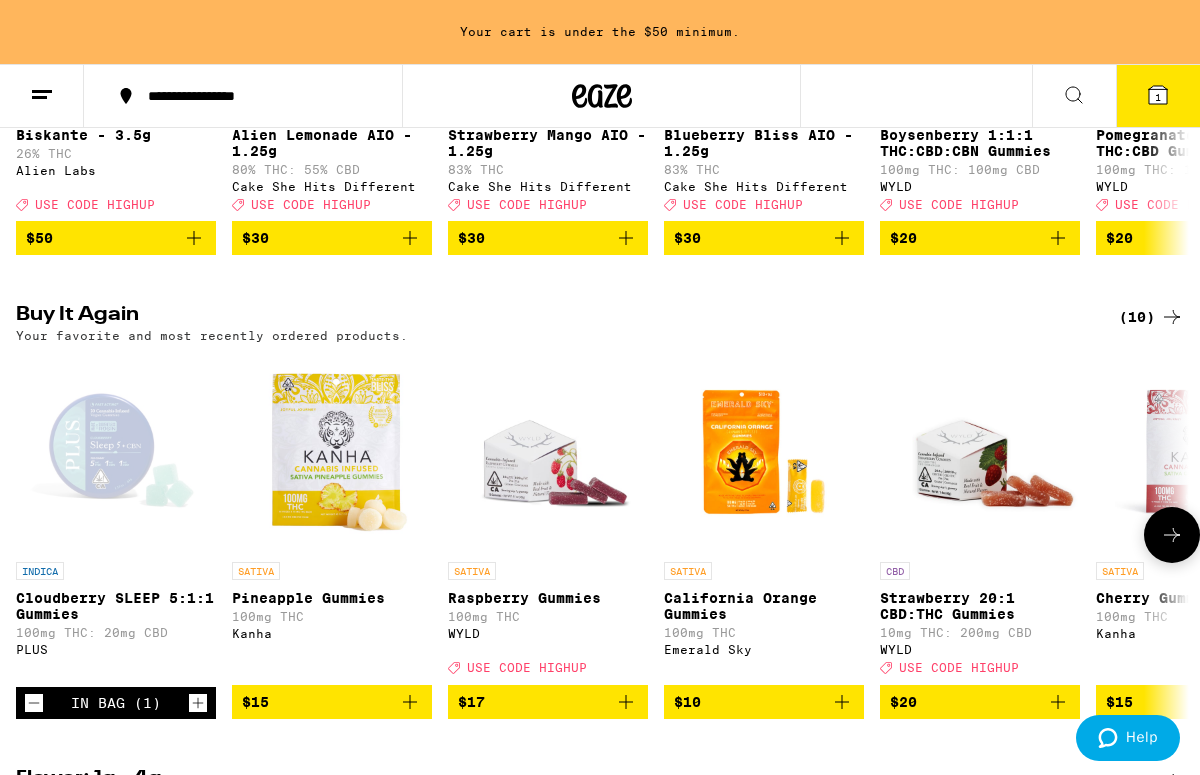 click 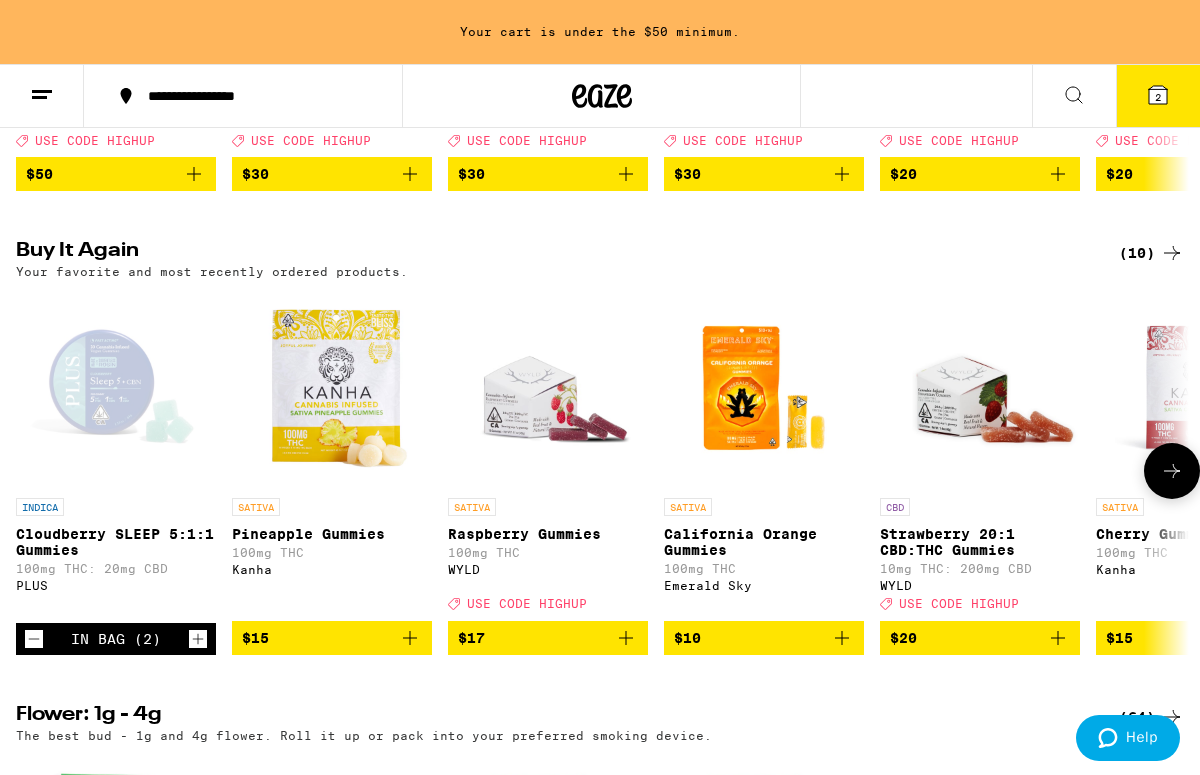 click 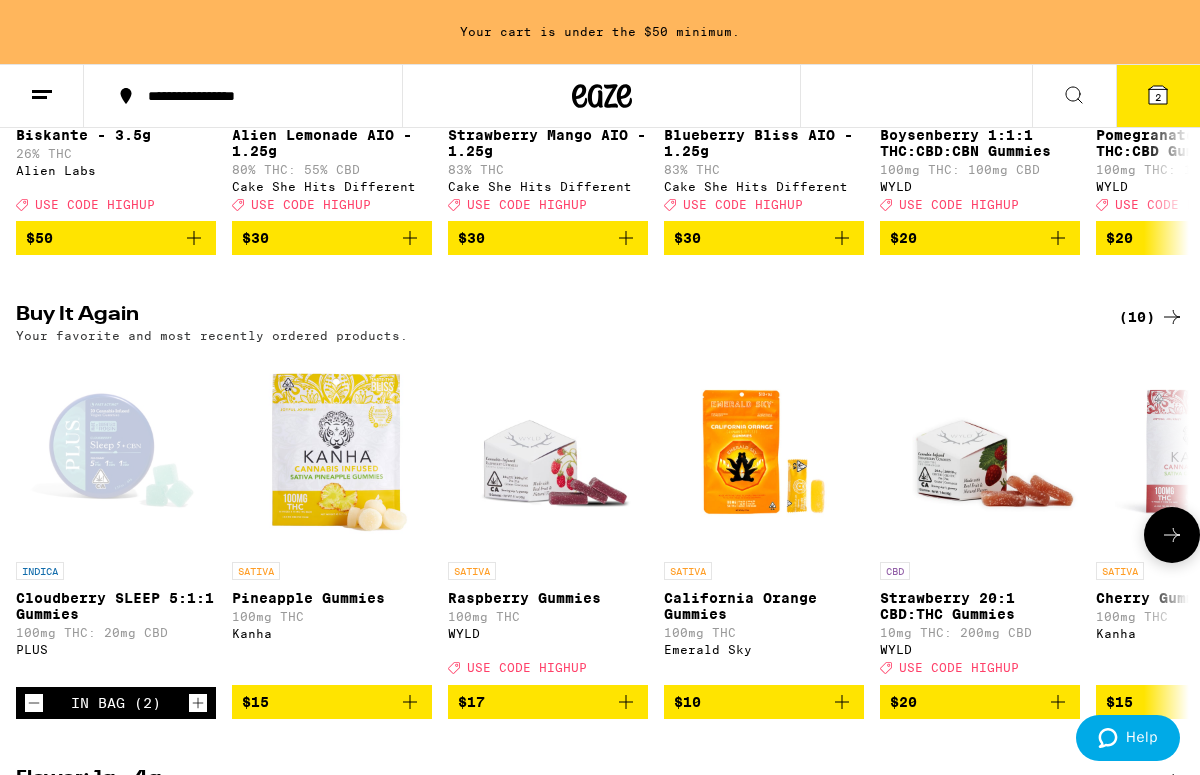scroll, scrollTop: 0, scrollLeft: 0, axis: both 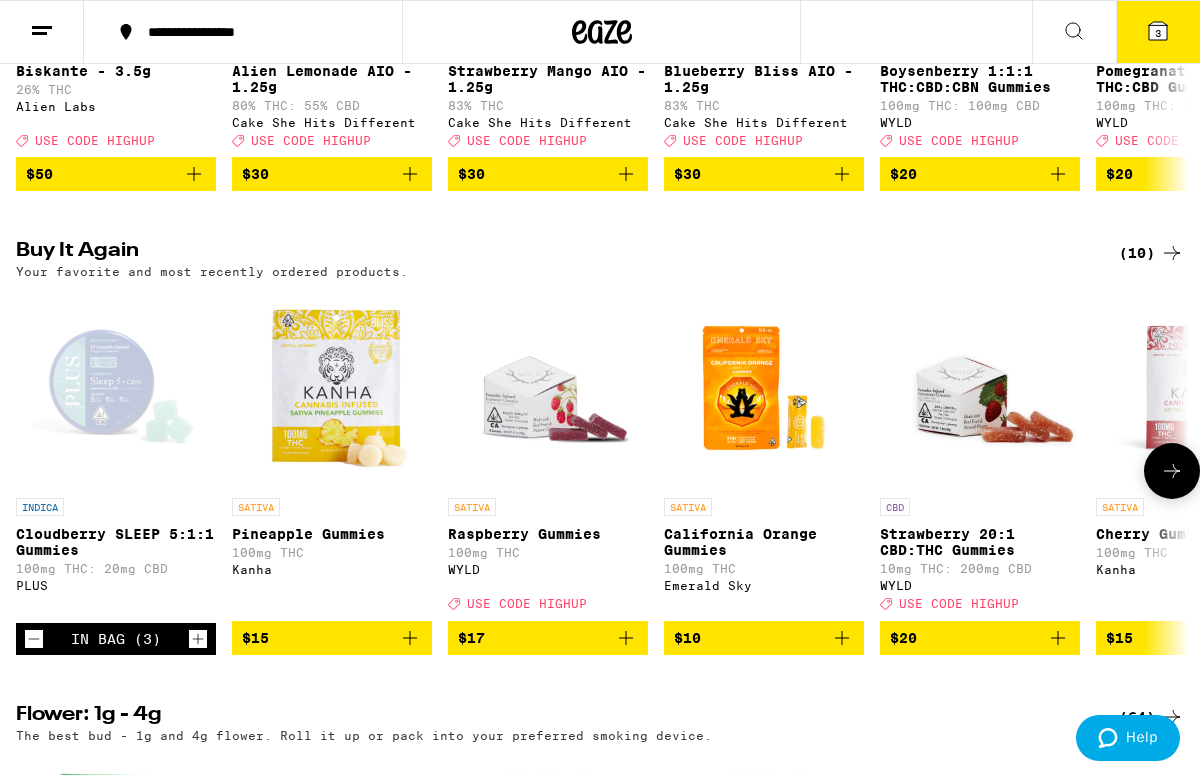 click 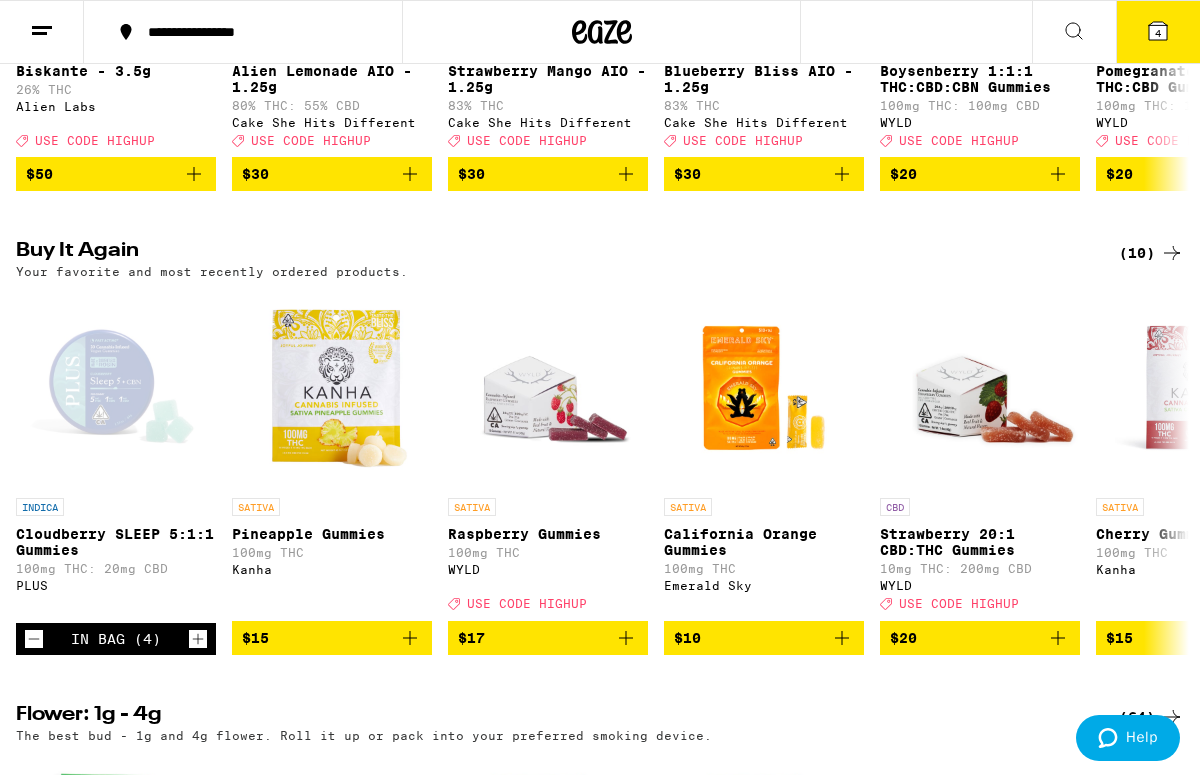 click 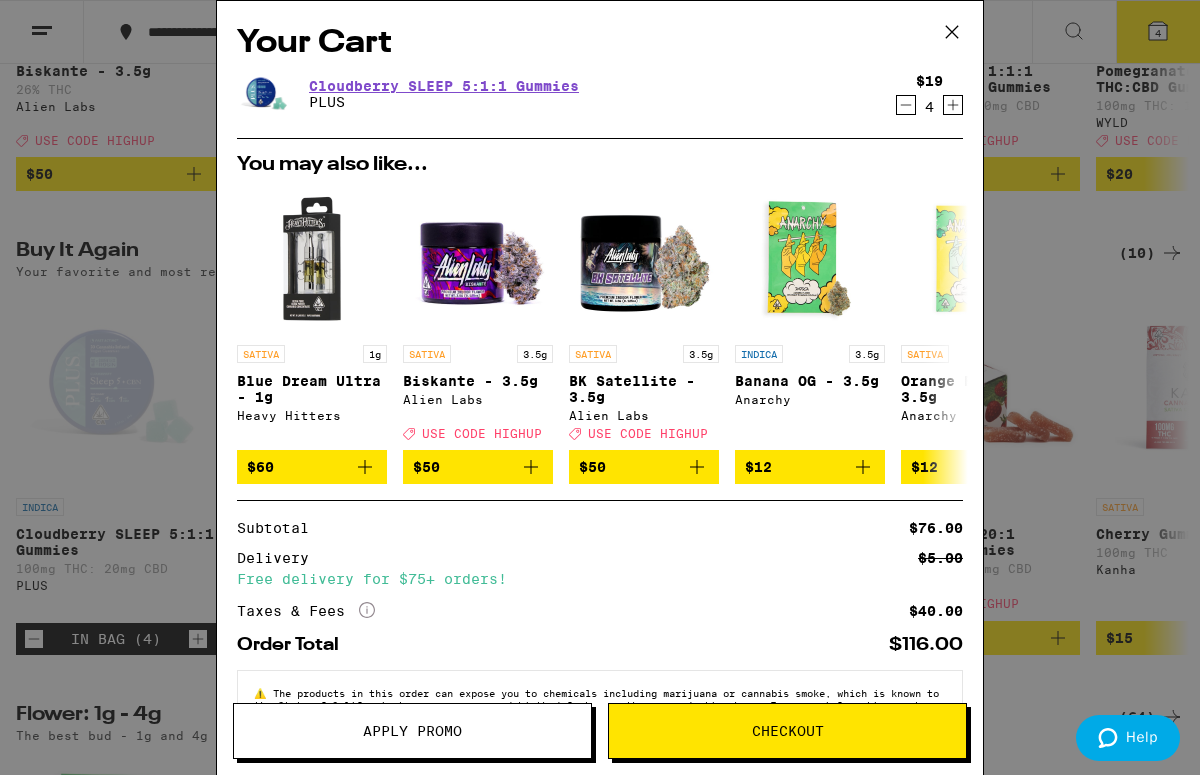 click on "Checkout" at bounding box center (788, 731) 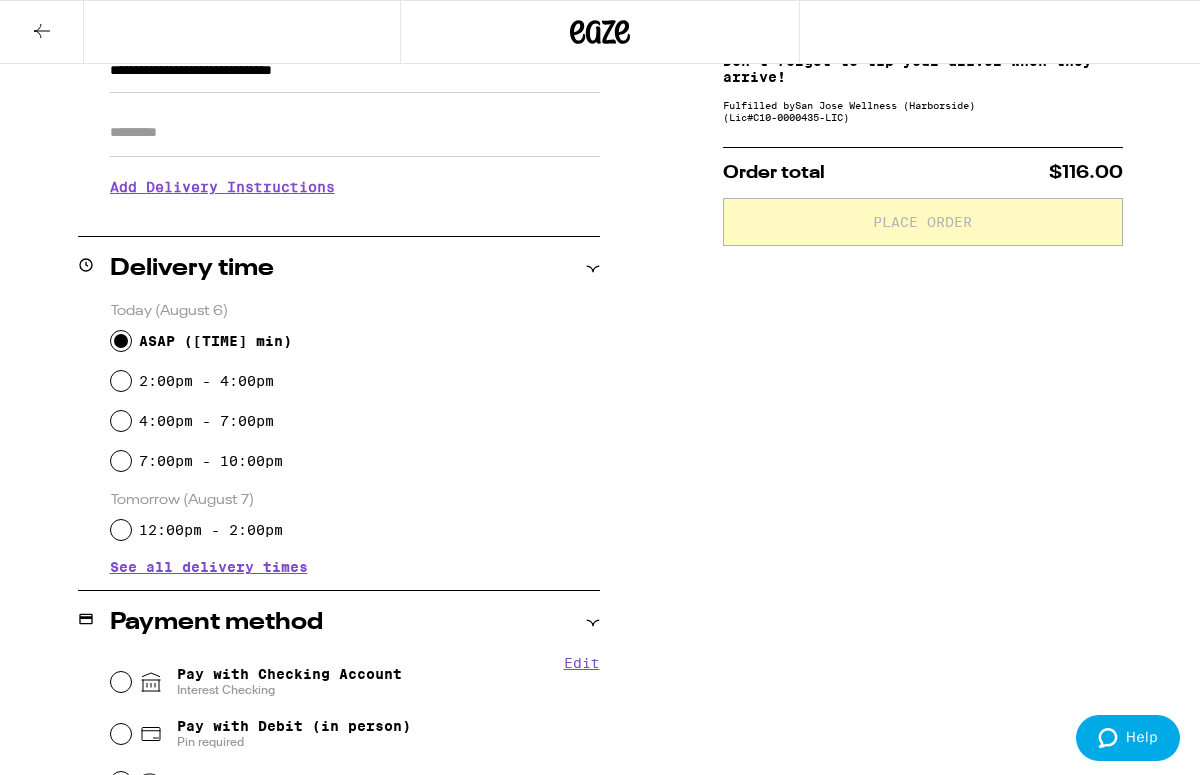 scroll, scrollTop: 325, scrollLeft: 0, axis: vertical 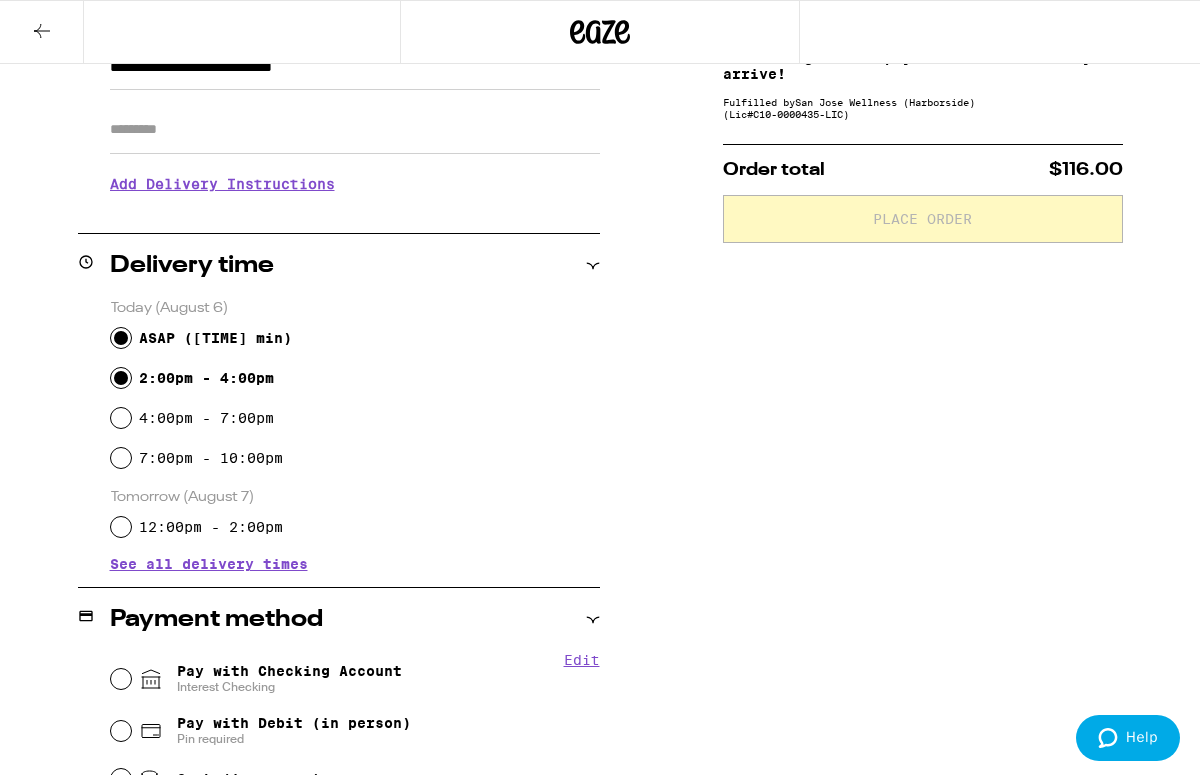 click on "2:00pm - 4:00pm" at bounding box center (121, 378) 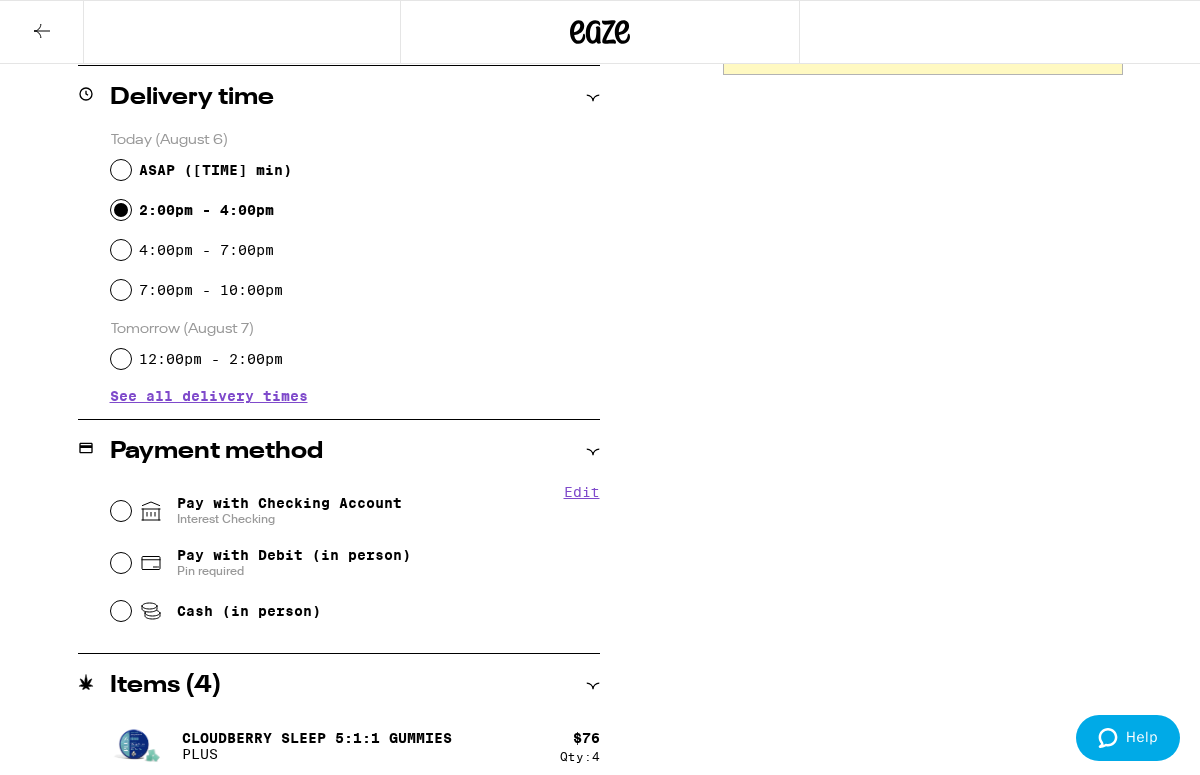 scroll, scrollTop: 509, scrollLeft: 0, axis: vertical 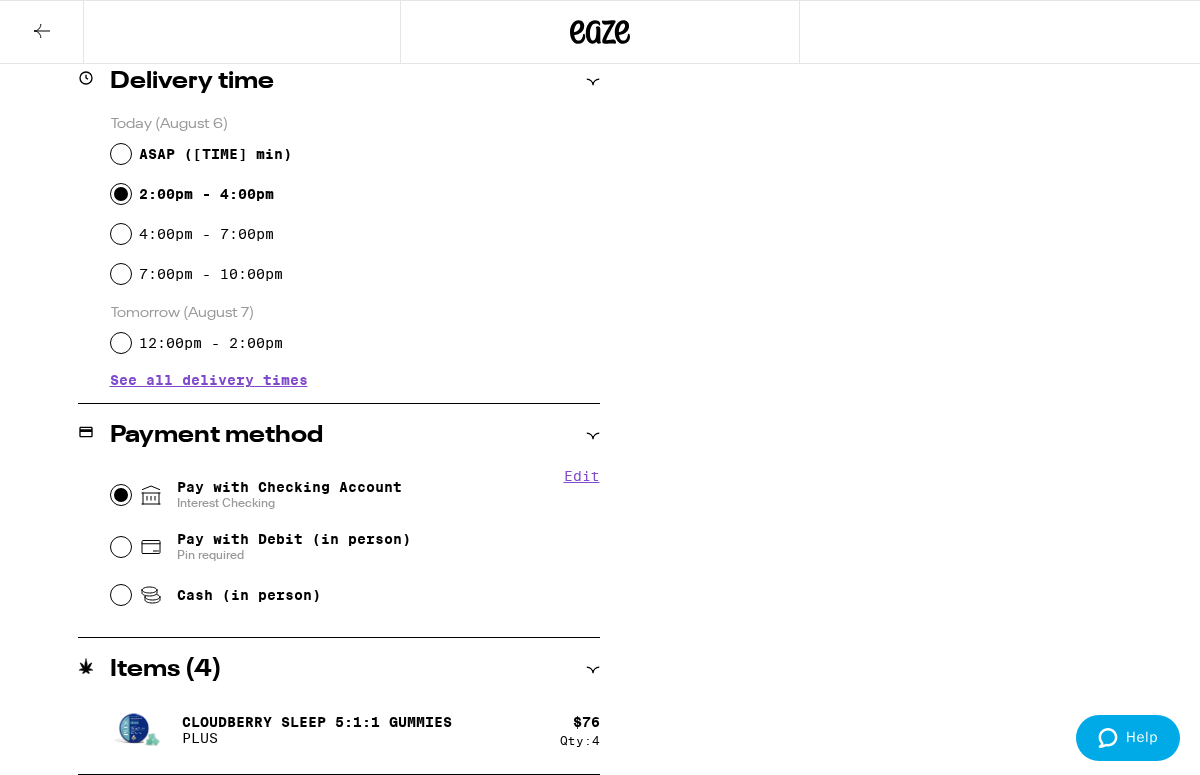click on "Pay with Checking Account Interest Checking" at bounding box center (121, 495) 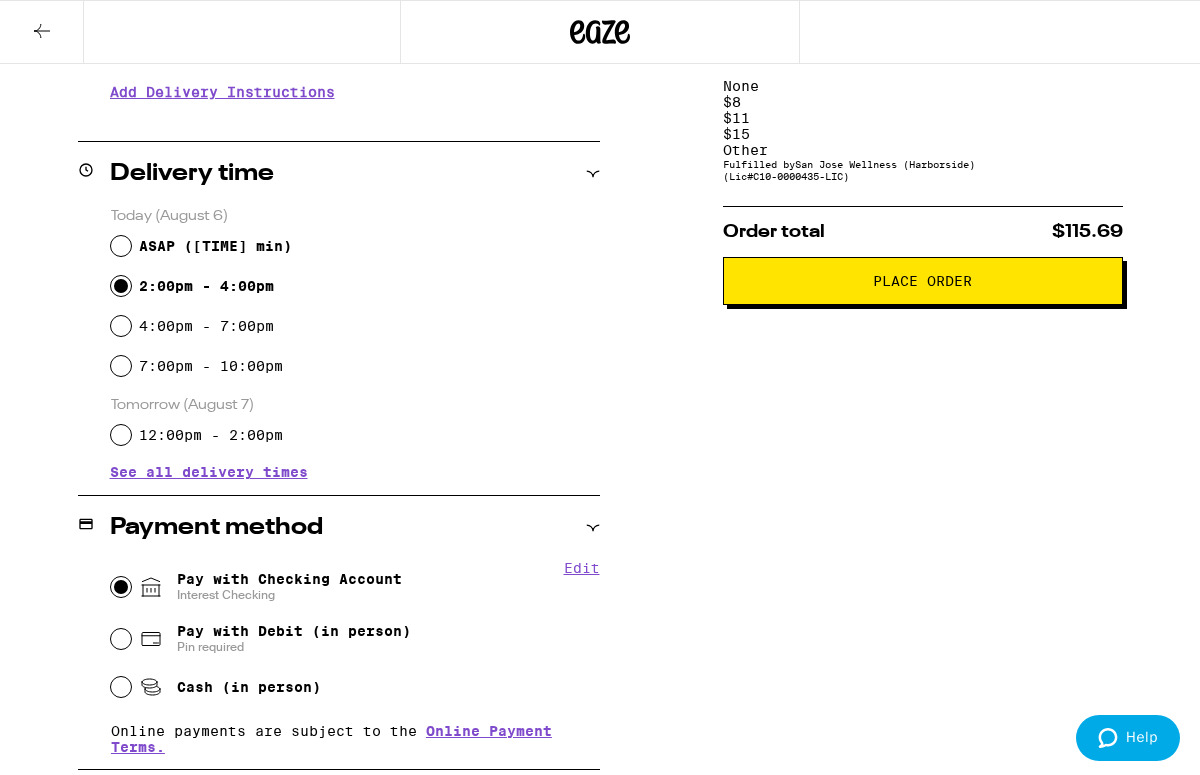 scroll, scrollTop: 262, scrollLeft: 0, axis: vertical 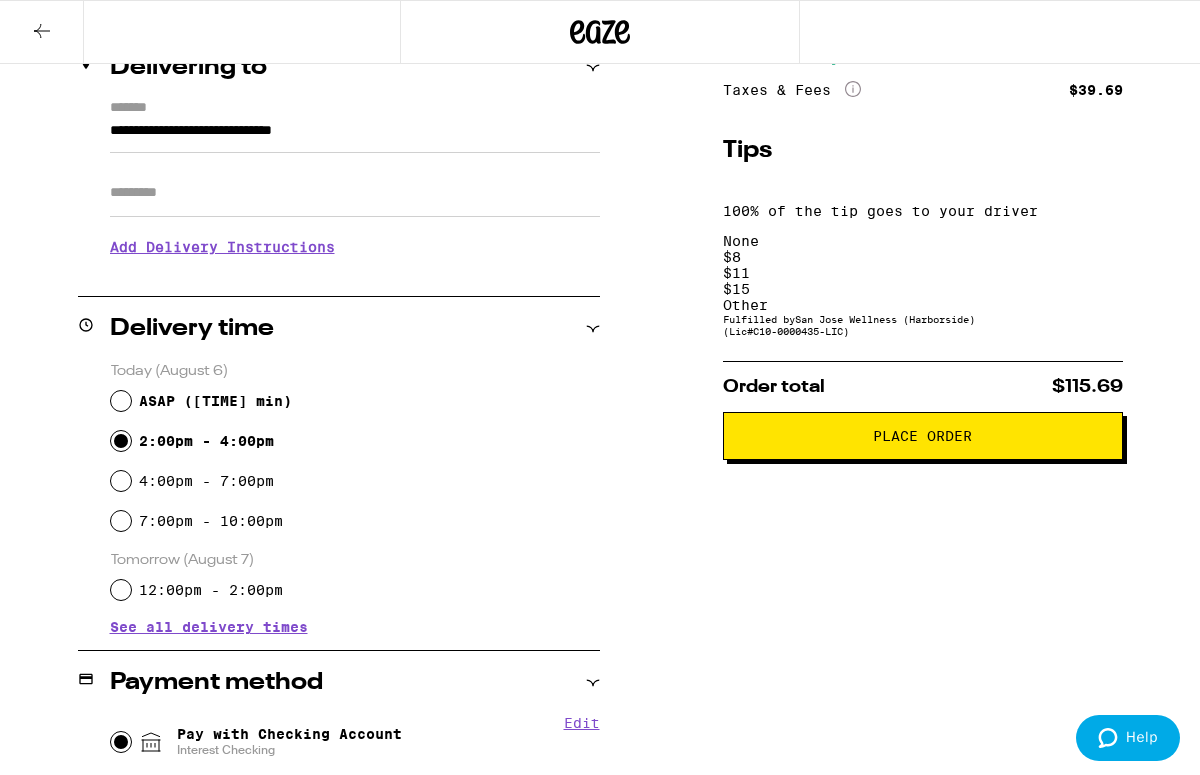 click on "Place Order" at bounding box center (923, 436) 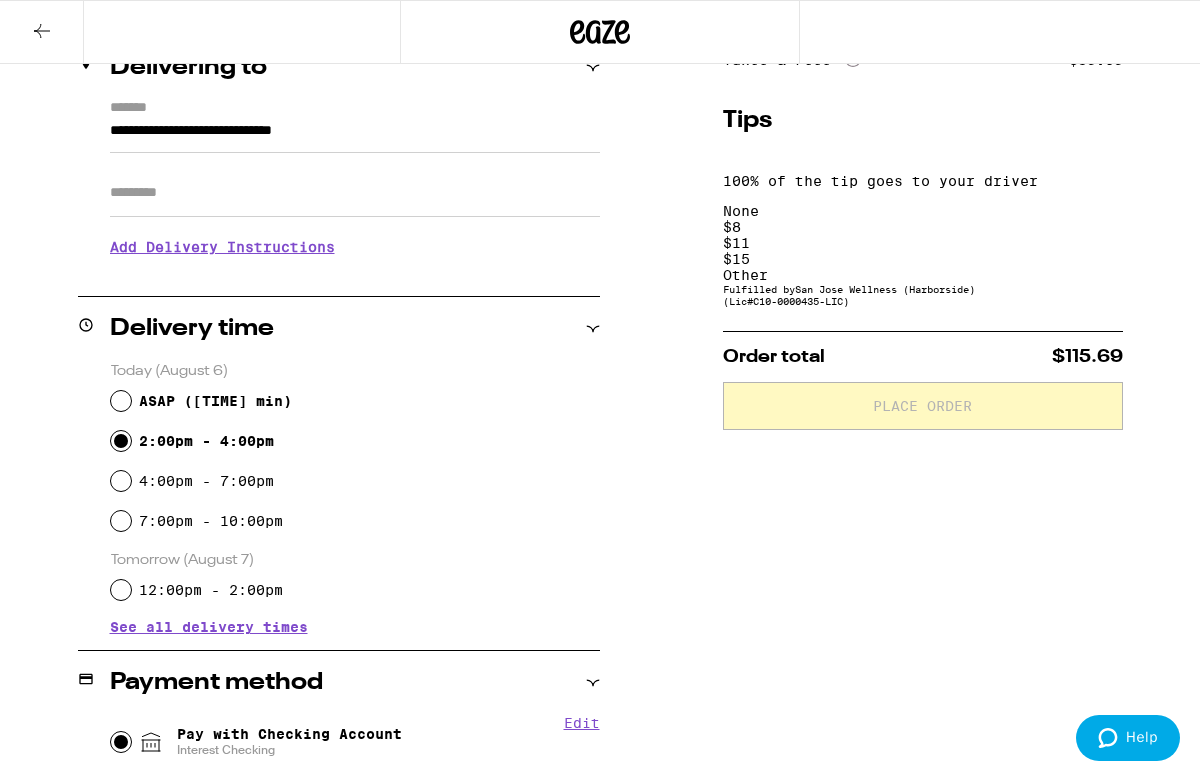 scroll, scrollTop: 0, scrollLeft: 0, axis: both 